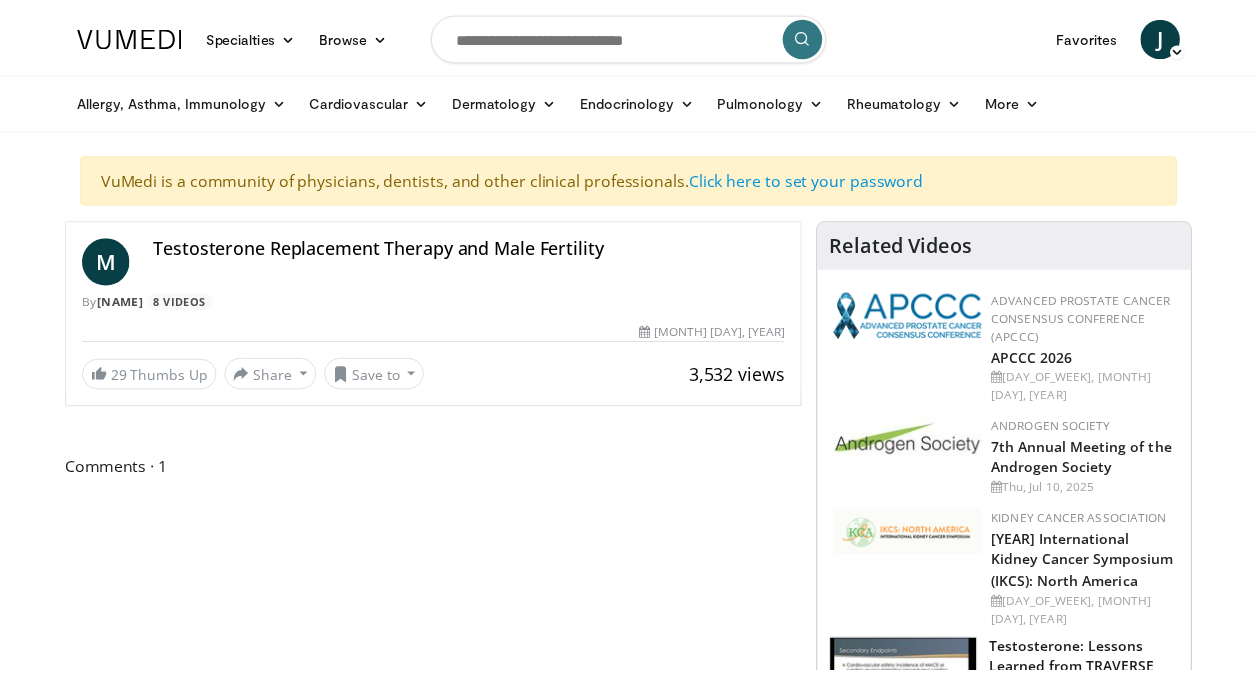 scroll, scrollTop: 0, scrollLeft: 0, axis: both 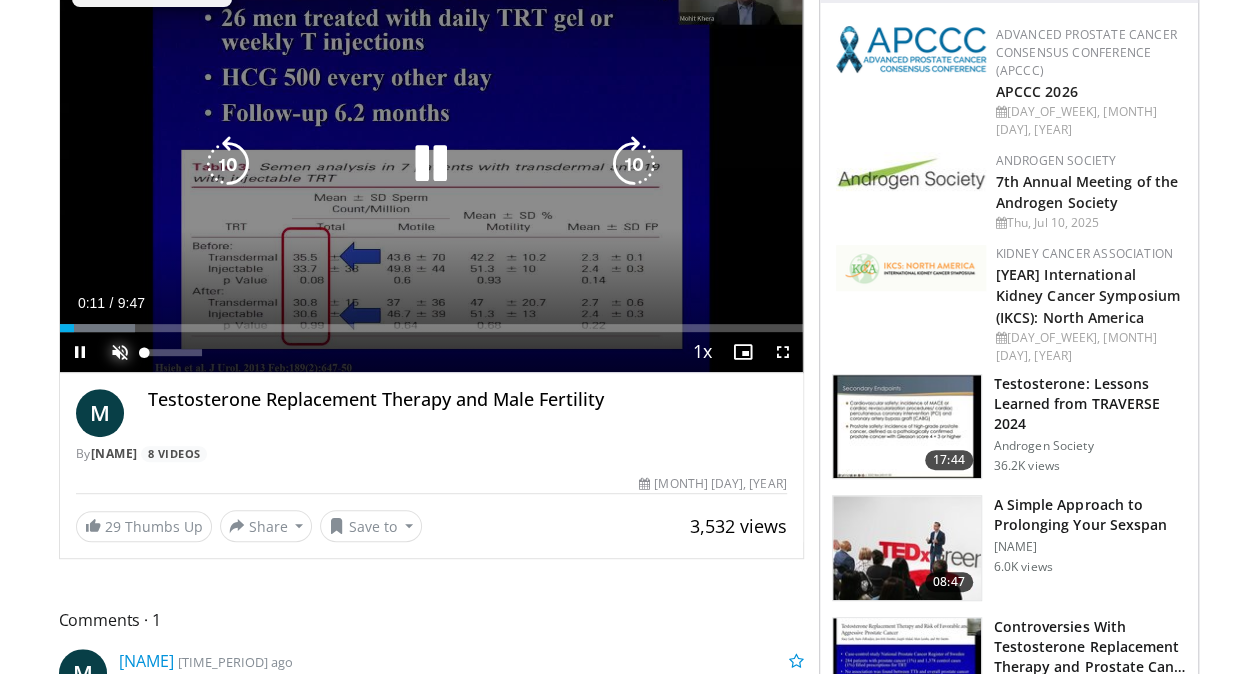 click at bounding box center (120, 352) 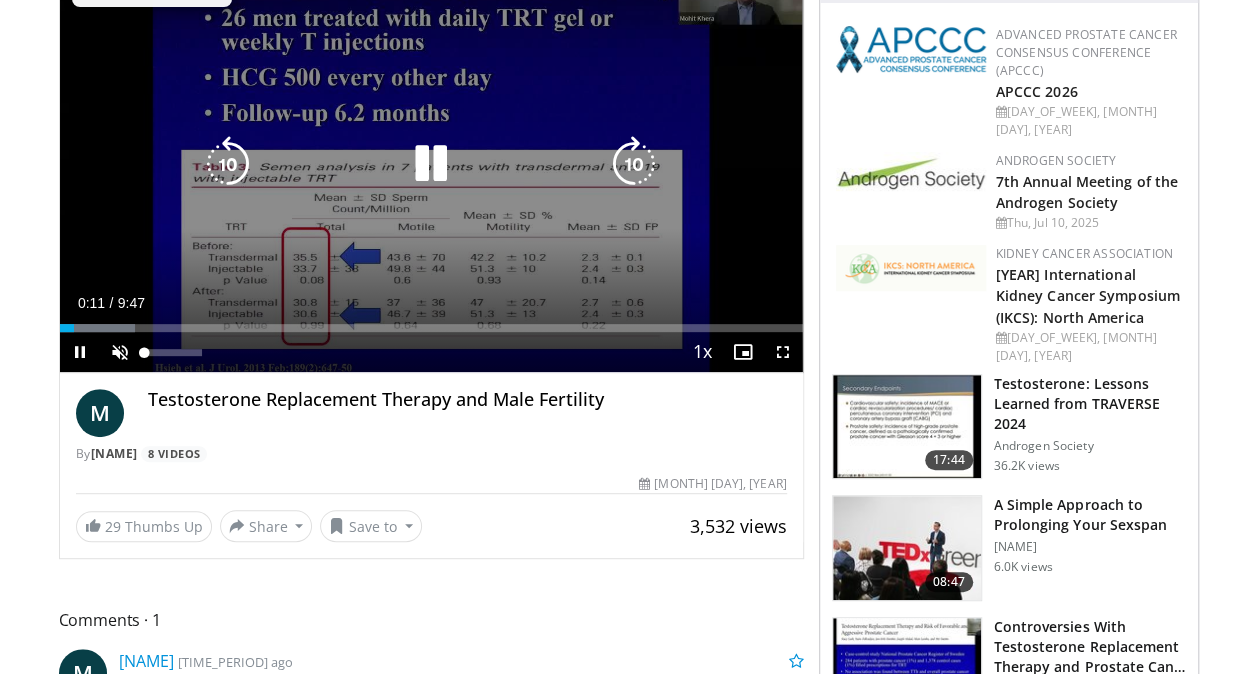 click on "10 seconds
Tap to unmute" at bounding box center (431, 163) 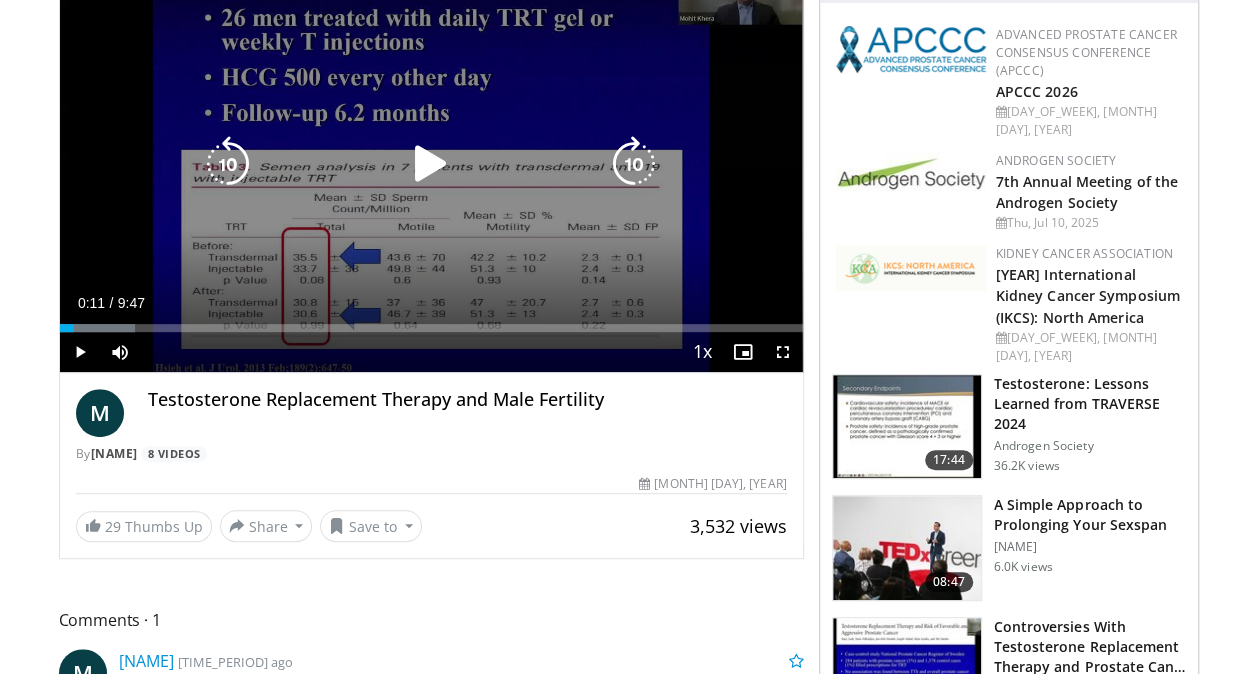 click at bounding box center (431, 164) 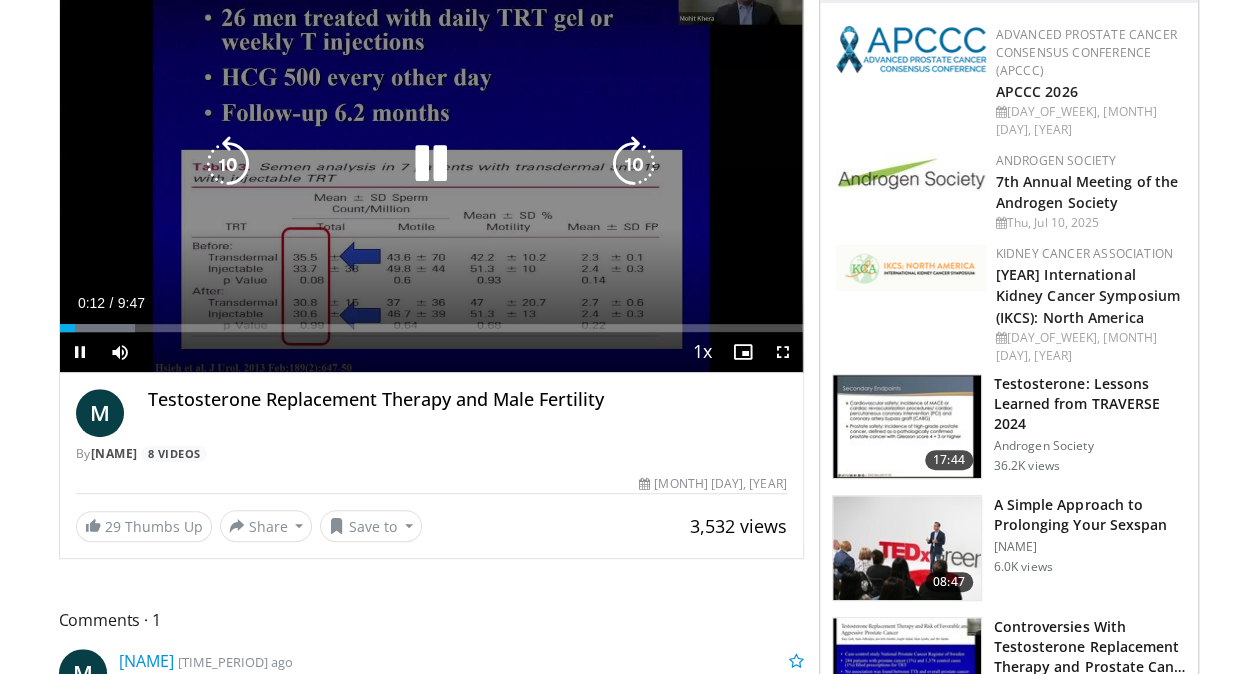 click at bounding box center (431, 164) 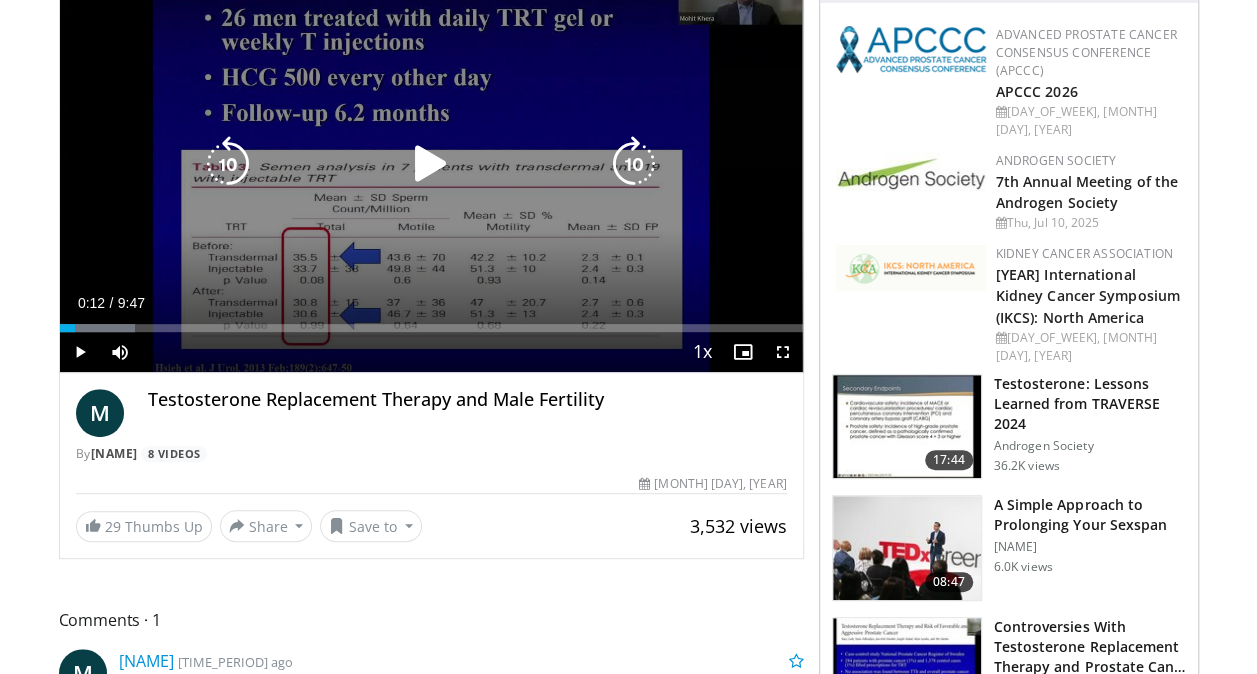 click at bounding box center (431, 164) 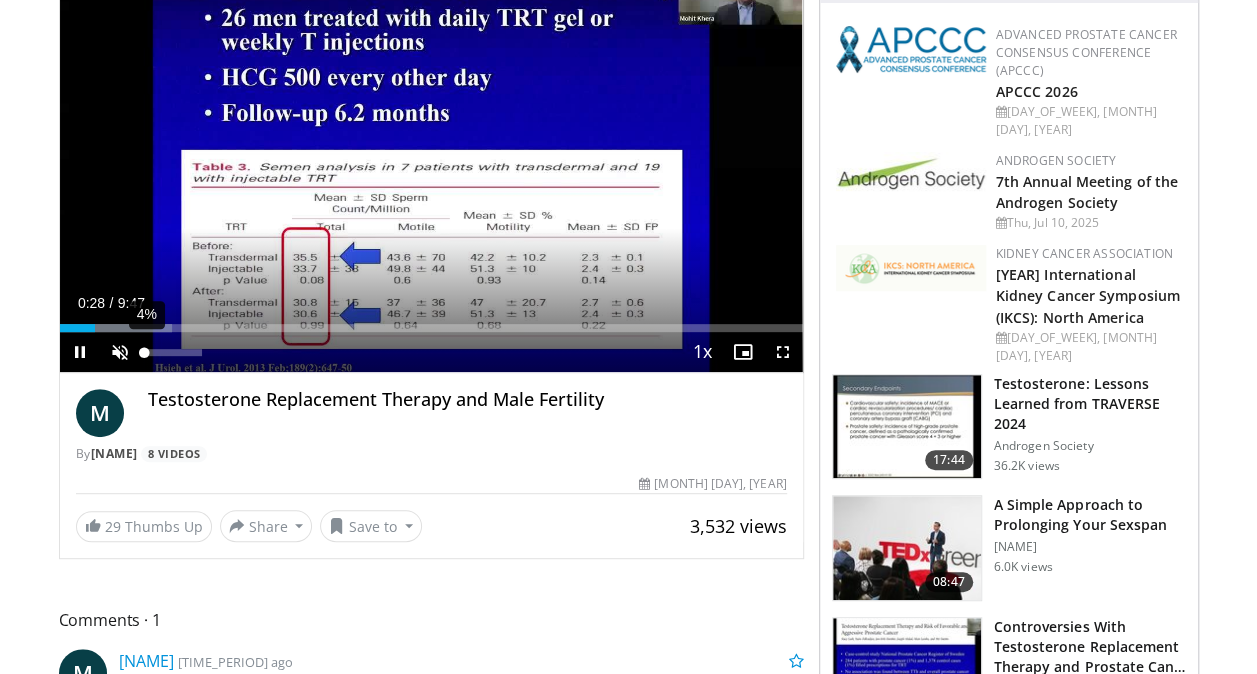 drag, startPoint x: 202, startPoint y: 349, endPoint x: 144, endPoint y: 346, distance: 58.077534 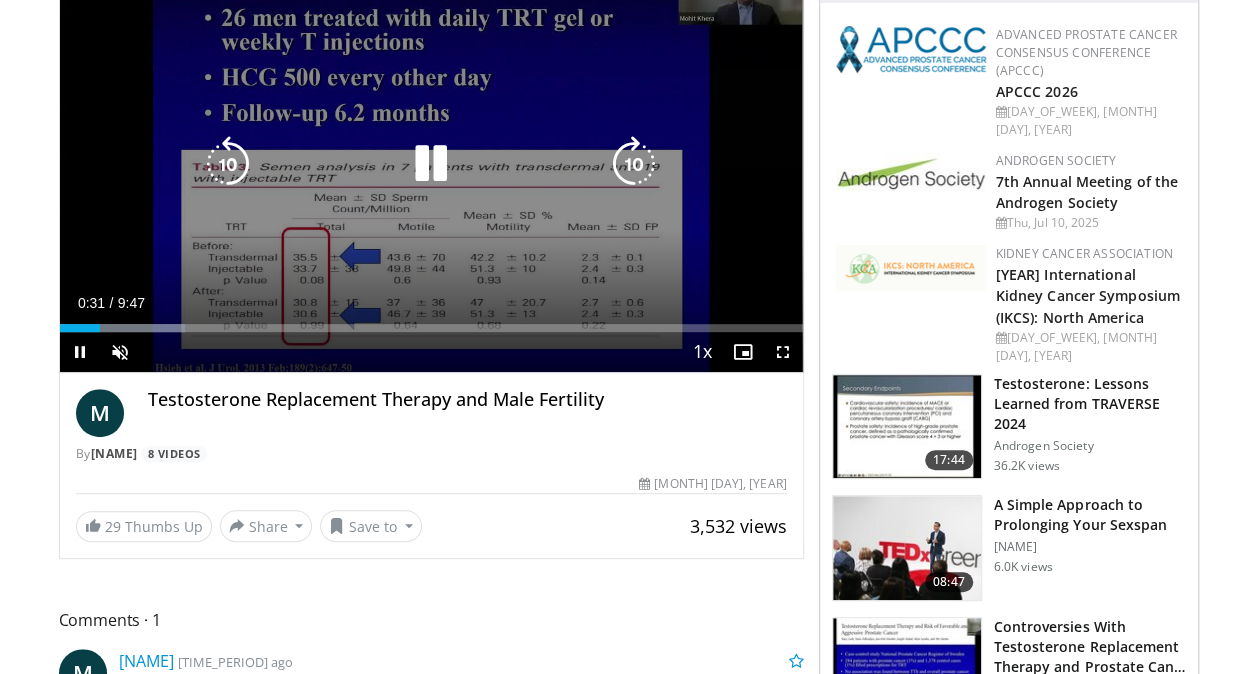 click at bounding box center [431, 164] 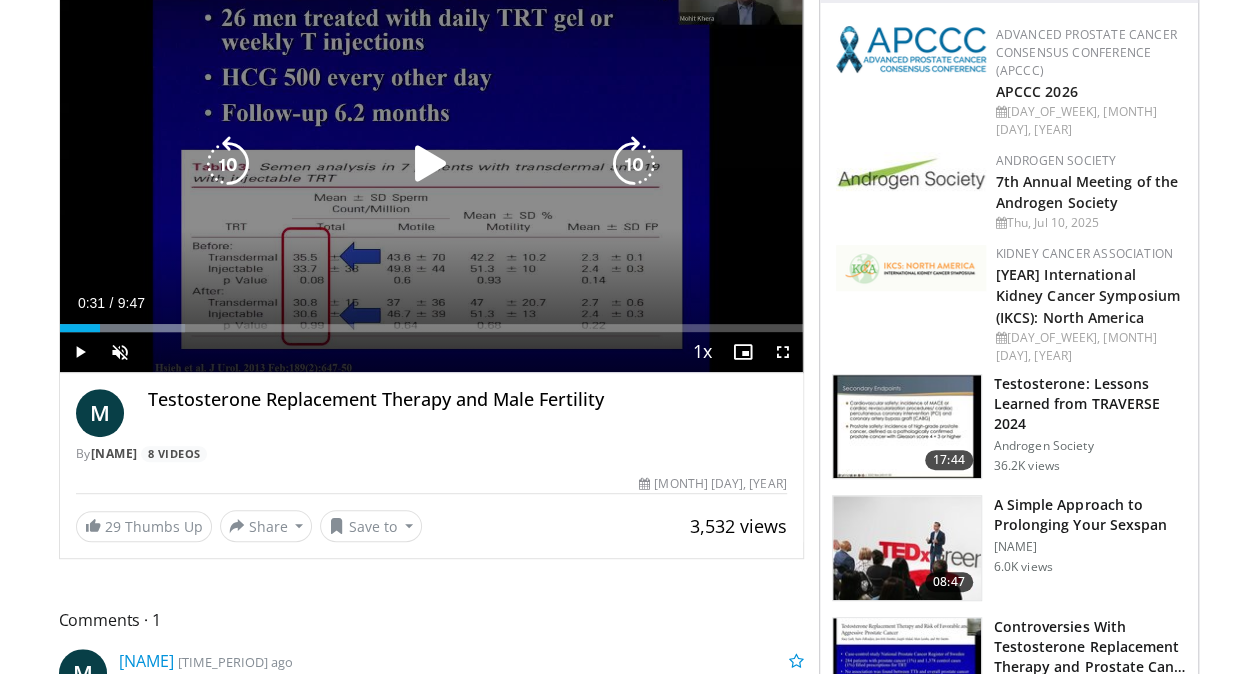 click at bounding box center (431, 164) 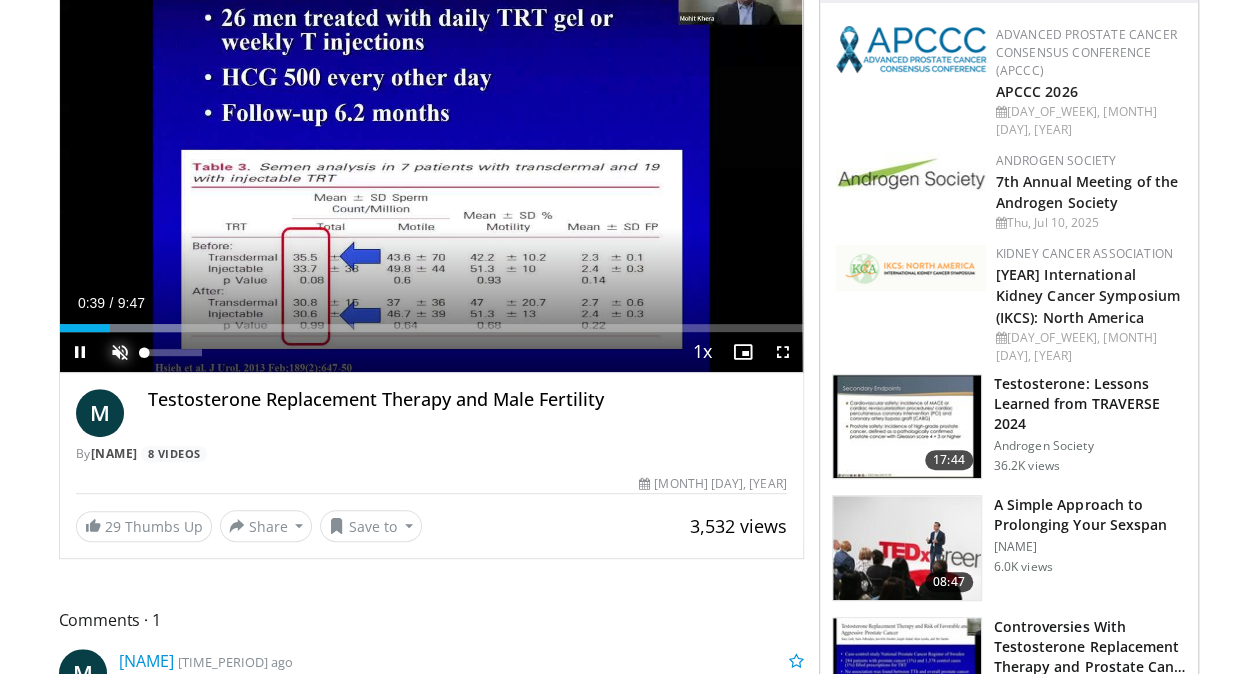 click at bounding box center [120, 352] 